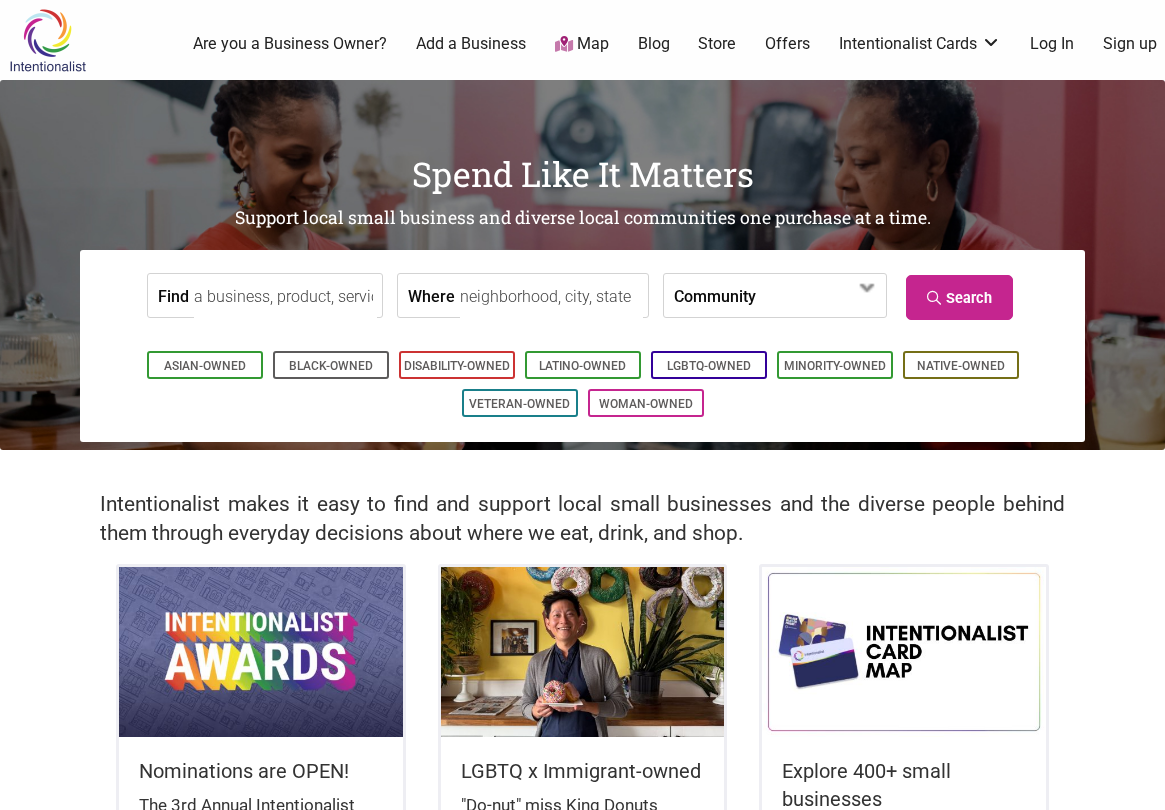 scroll, scrollTop: 0, scrollLeft: 0, axis: both 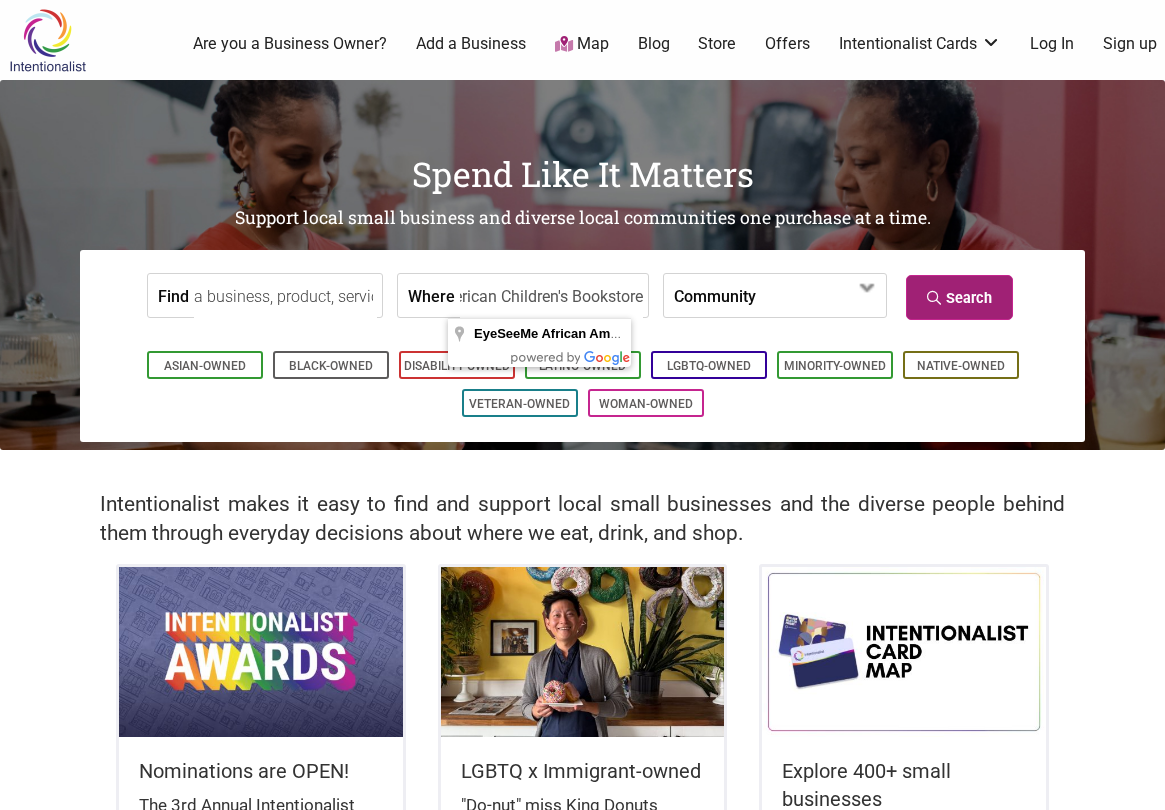 type on "EyeSeeMe African American Children's Bookstore" 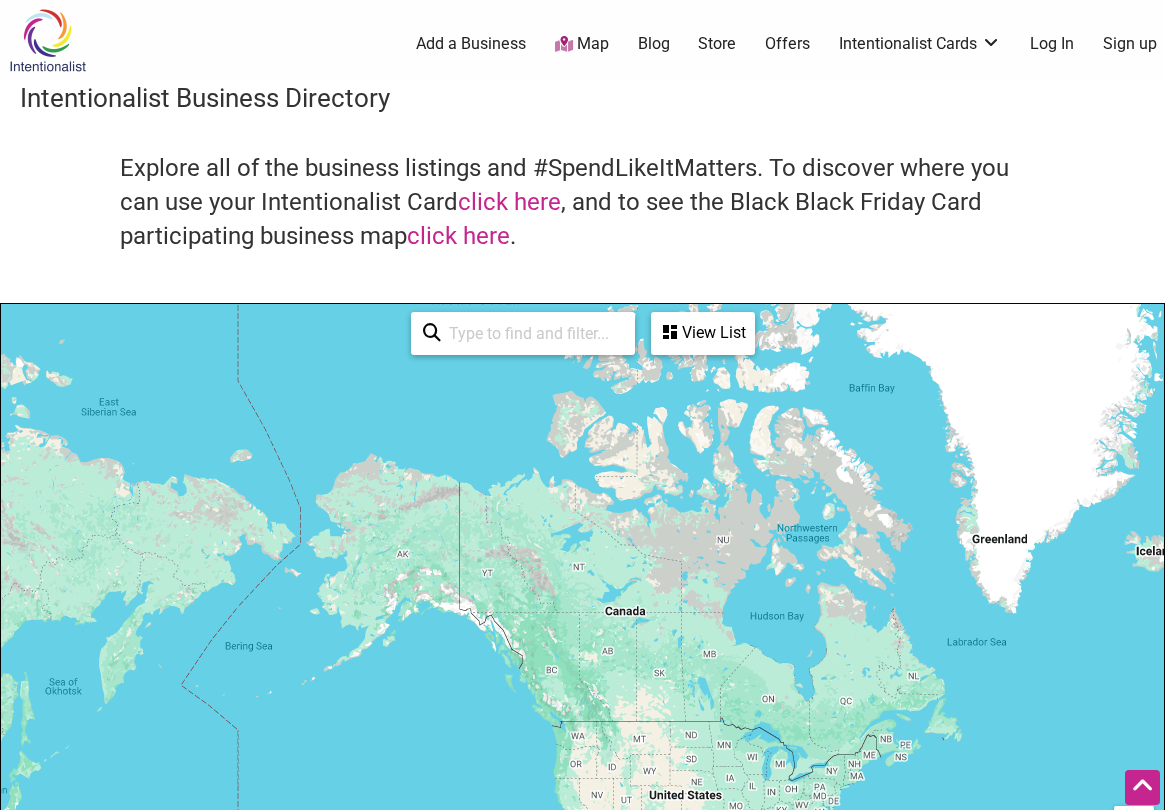 scroll, scrollTop: 500, scrollLeft: 0, axis: vertical 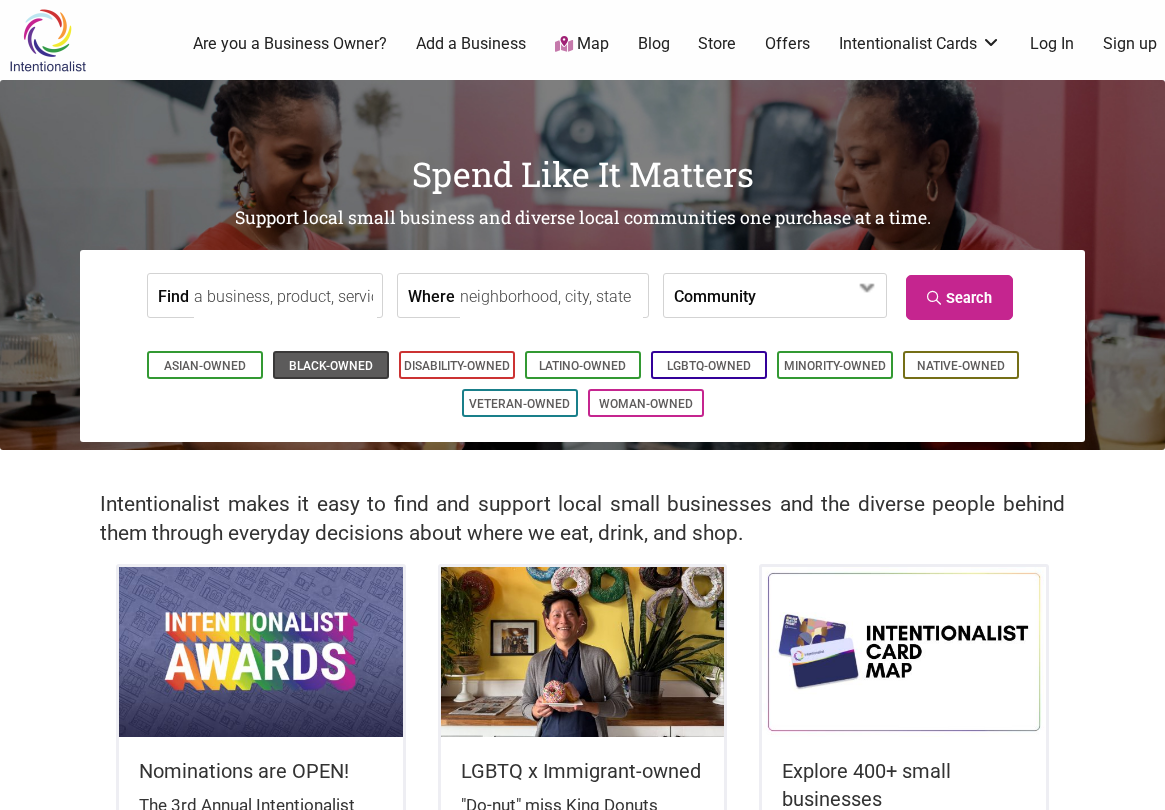 click on "Black-Owned" at bounding box center (331, 366) 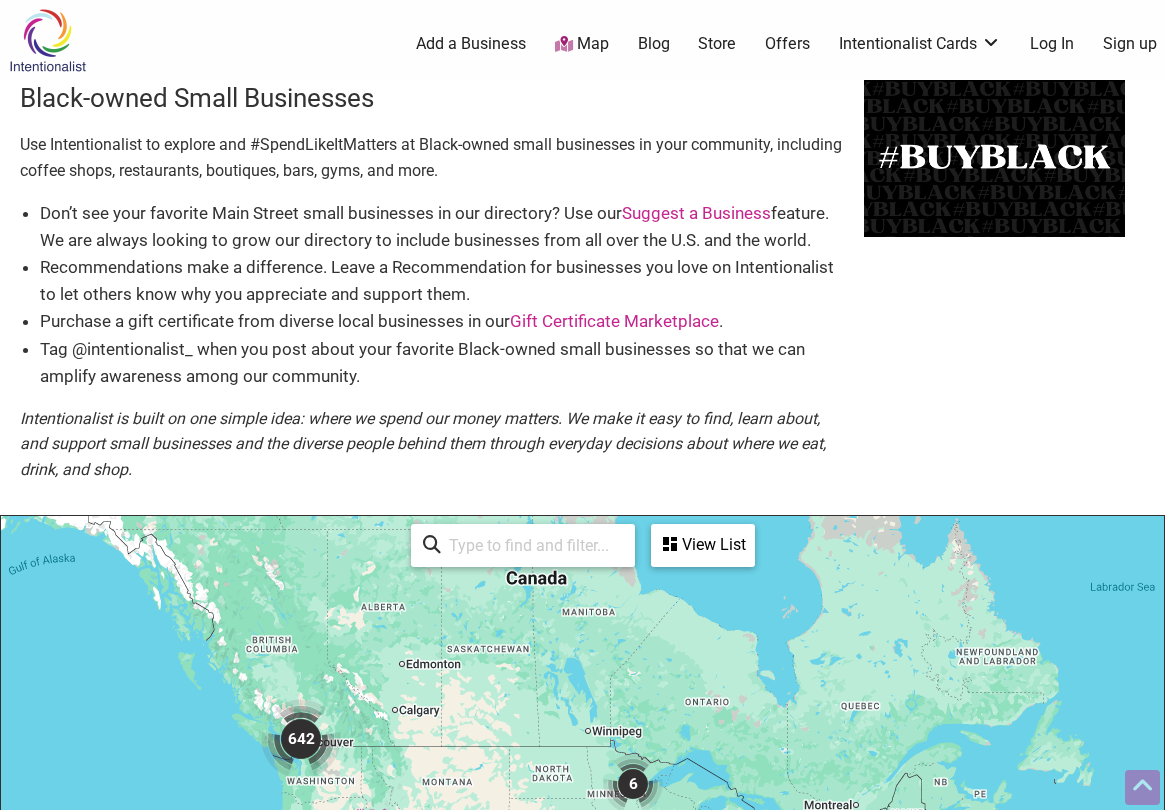 scroll, scrollTop: 500, scrollLeft: 0, axis: vertical 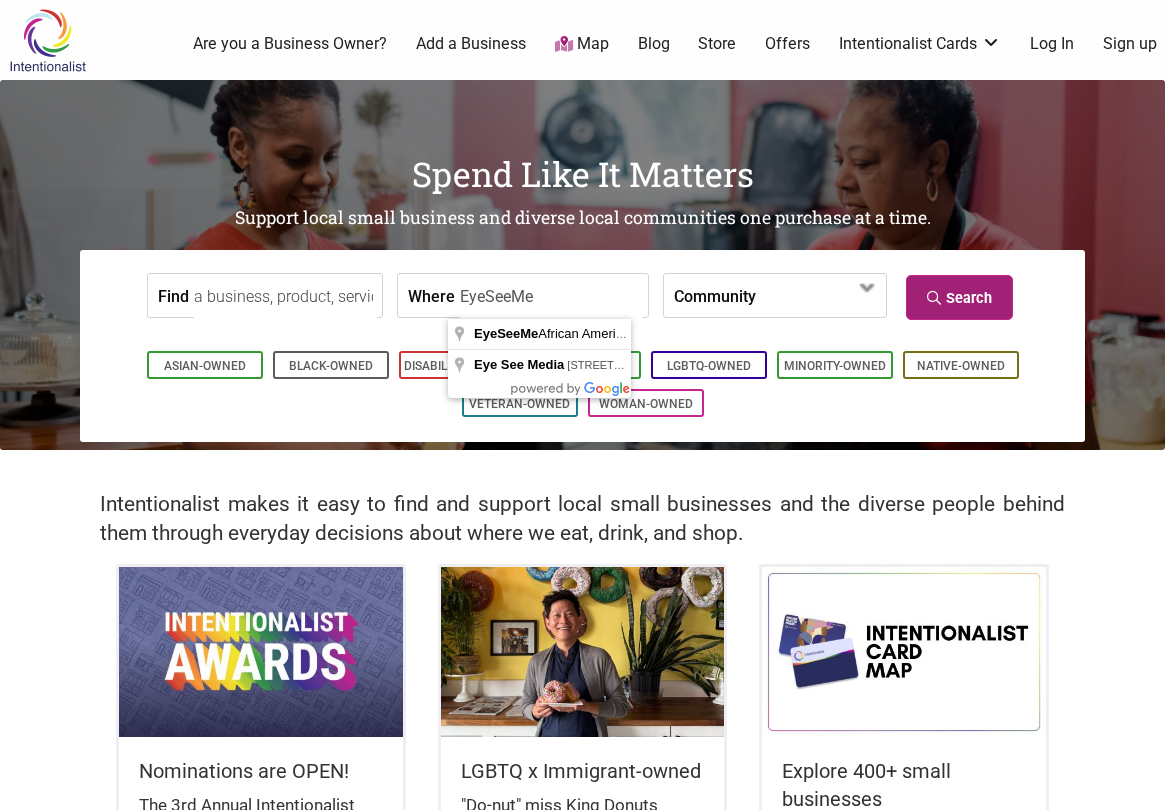 type on "EyeSeeMe" 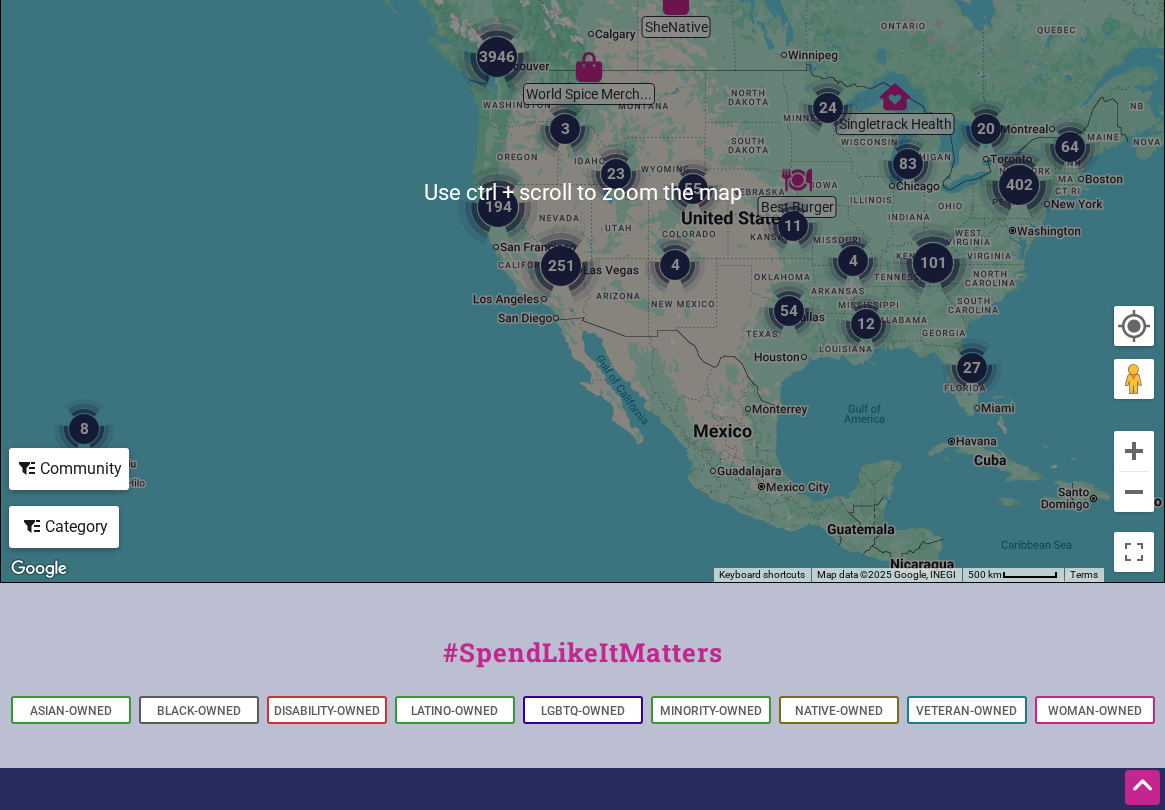 scroll, scrollTop: 749, scrollLeft: 0, axis: vertical 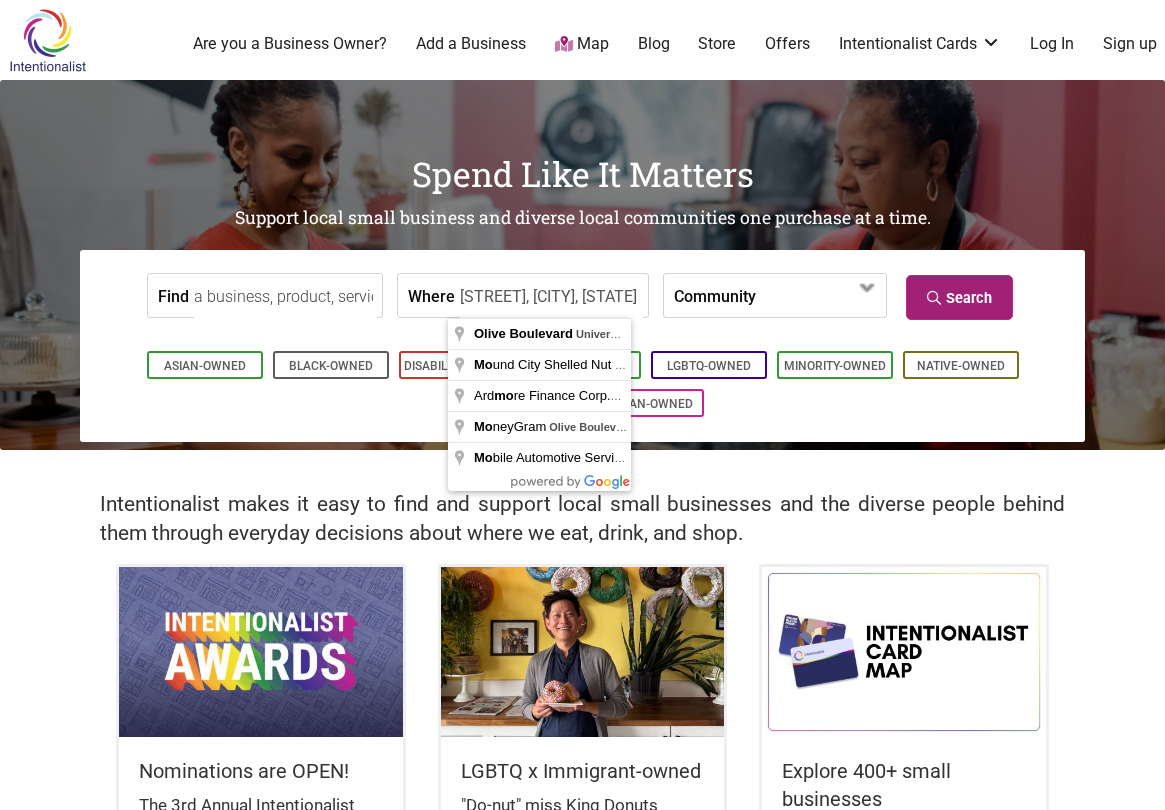 type on "[STREET], [CITY], [STATE]" 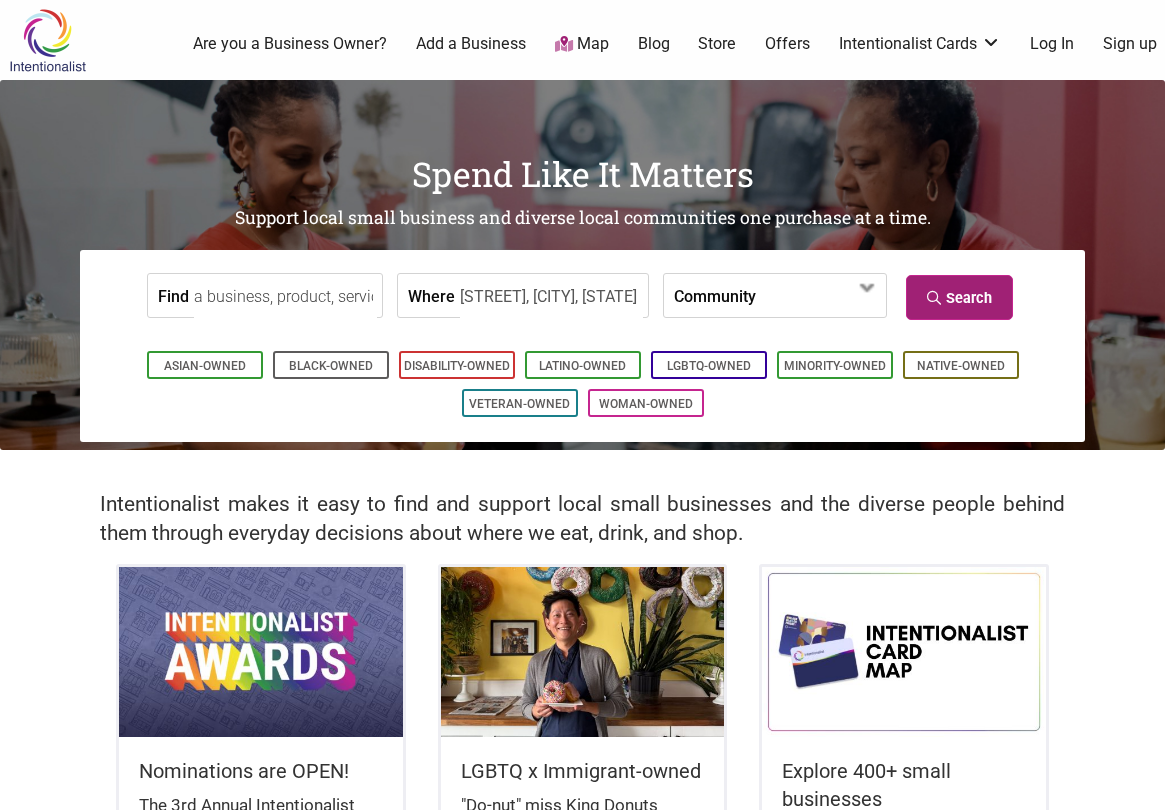 scroll, scrollTop: 0, scrollLeft: 0, axis: both 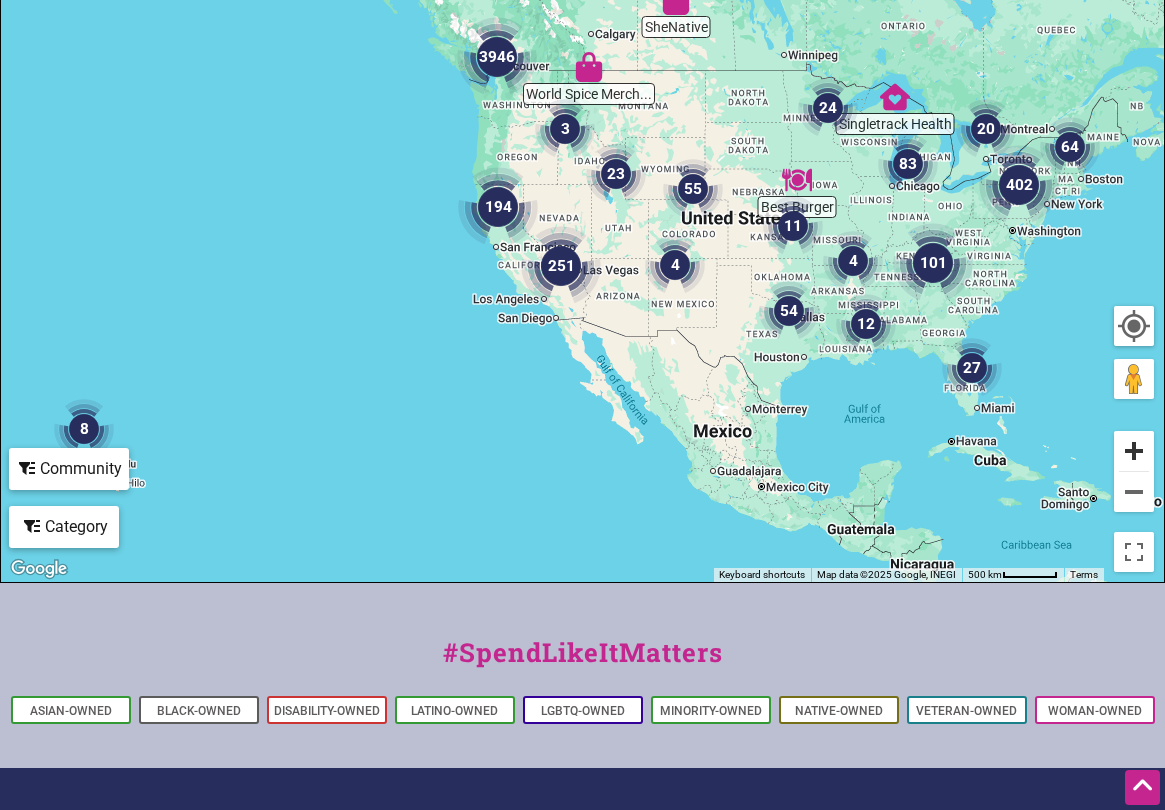 click at bounding box center [1134, 451] 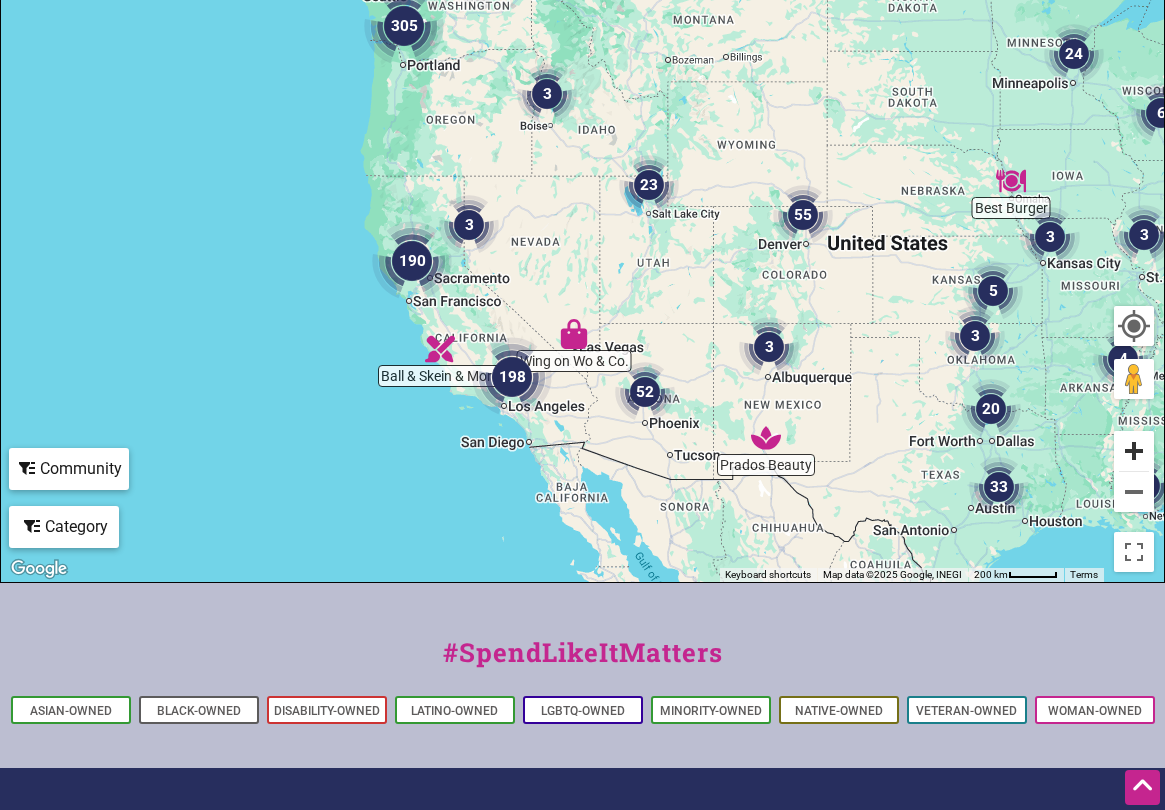 click at bounding box center [1134, 451] 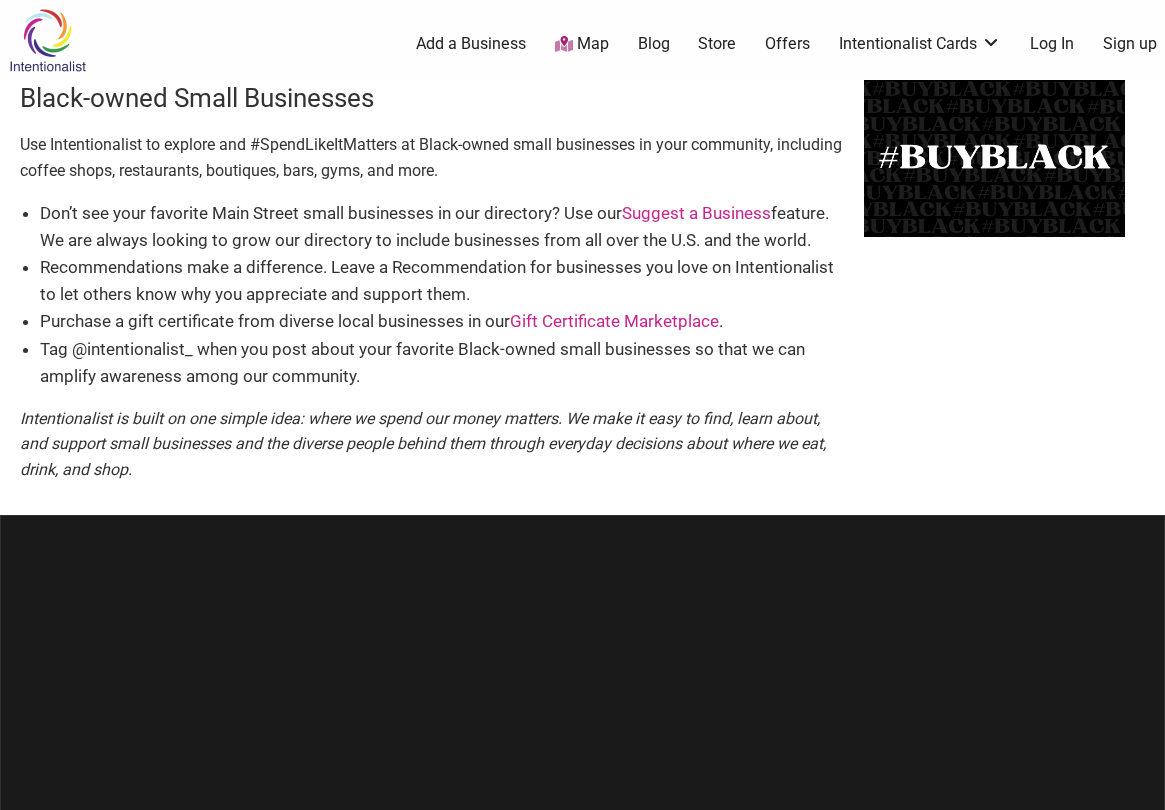 scroll, scrollTop: 0, scrollLeft: 0, axis: both 